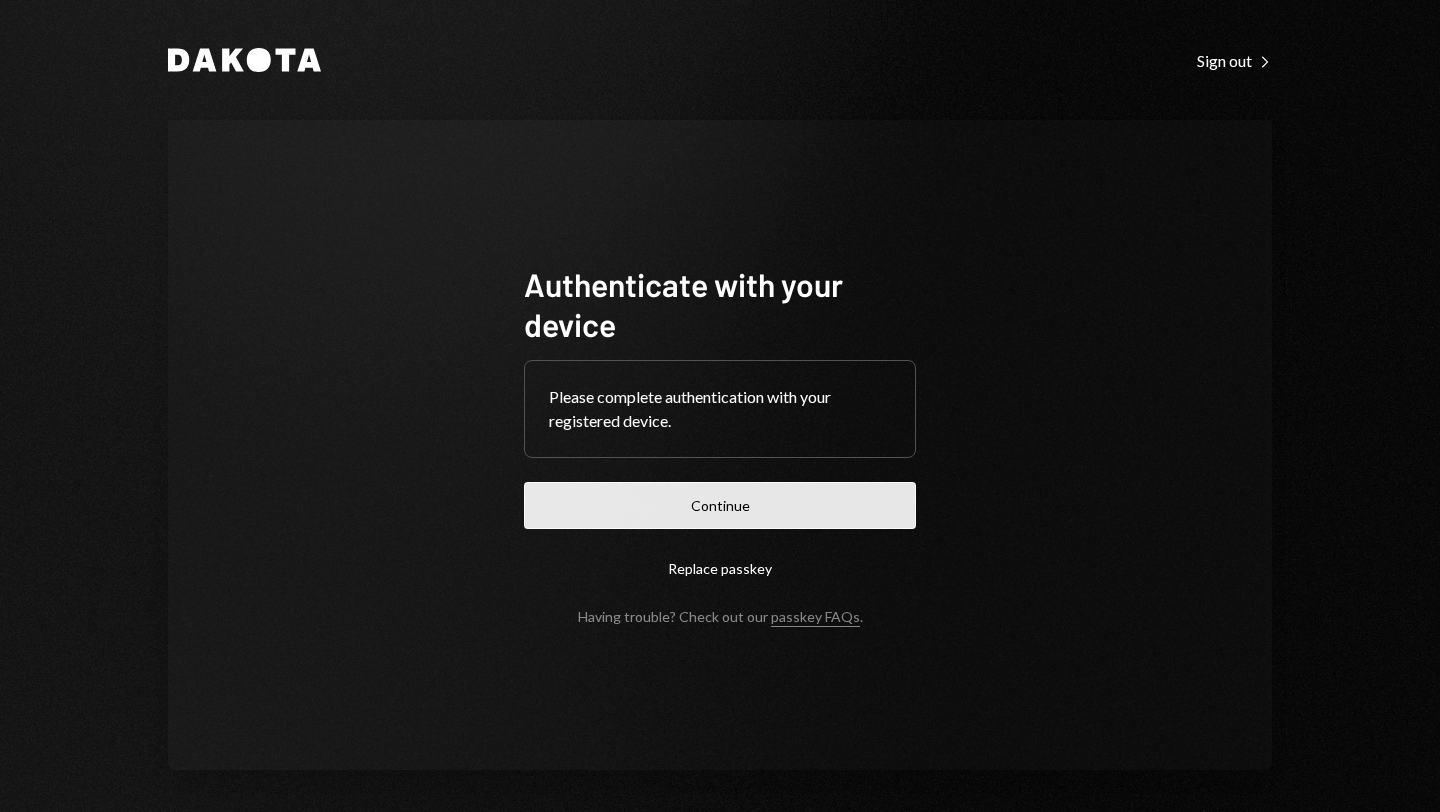 scroll, scrollTop: 0, scrollLeft: 0, axis: both 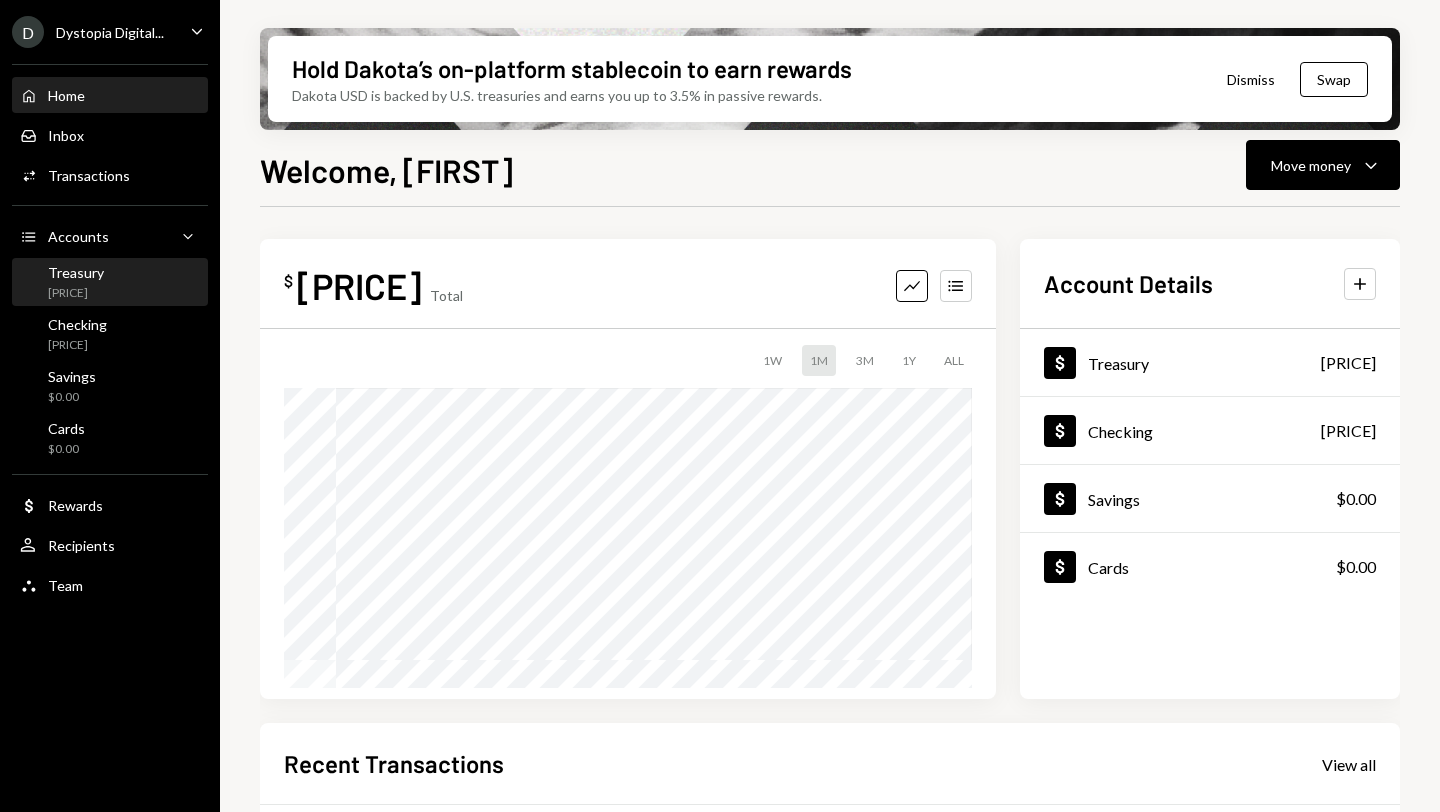 click on "Treasury $138,858.48" at bounding box center [76, 283] 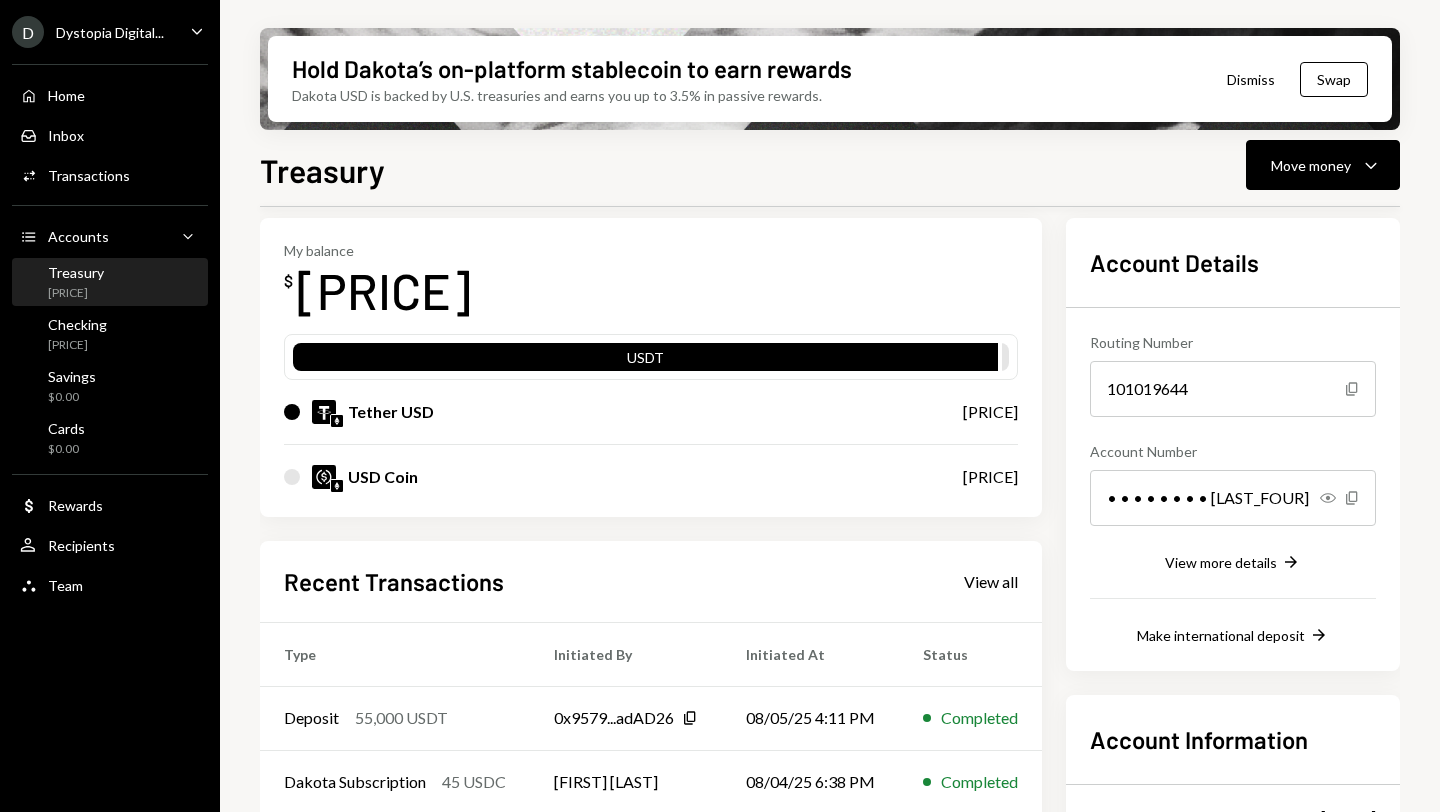 scroll, scrollTop: 22, scrollLeft: 0, axis: vertical 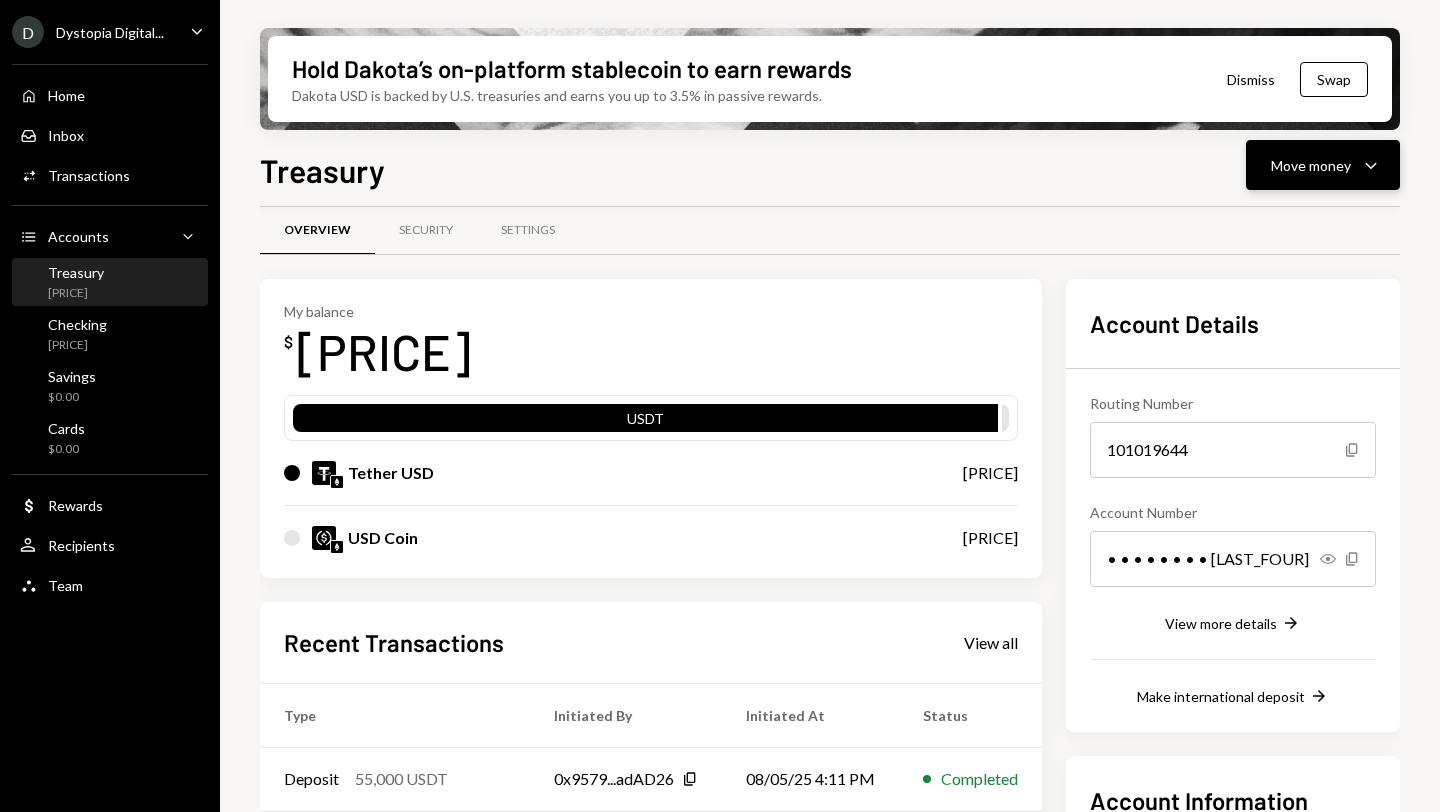 click on "Move money" at bounding box center [1311, 165] 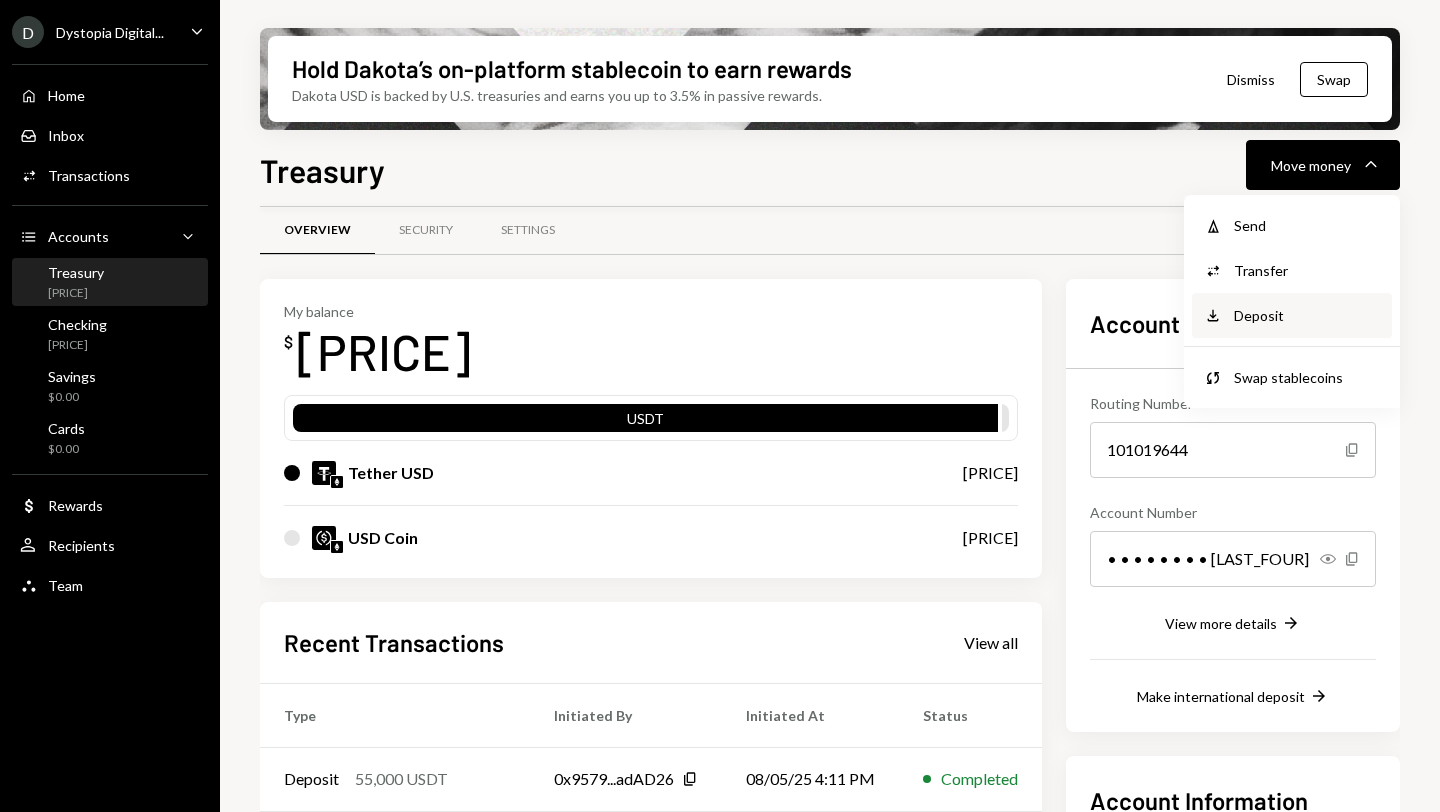 click on "Deposit Deposit" at bounding box center [1292, 315] 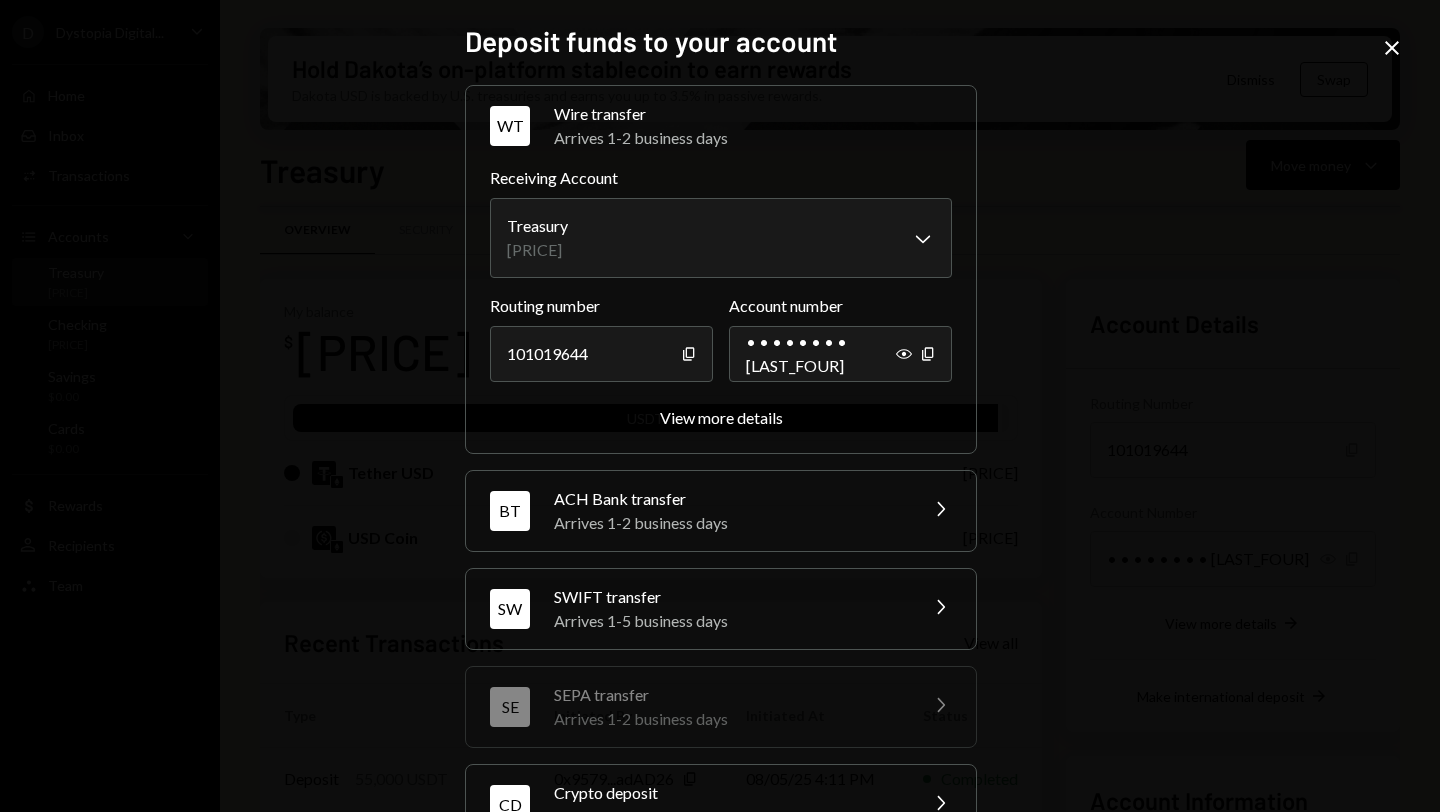 scroll, scrollTop: 162, scrollLeft: 0, axis: vertical 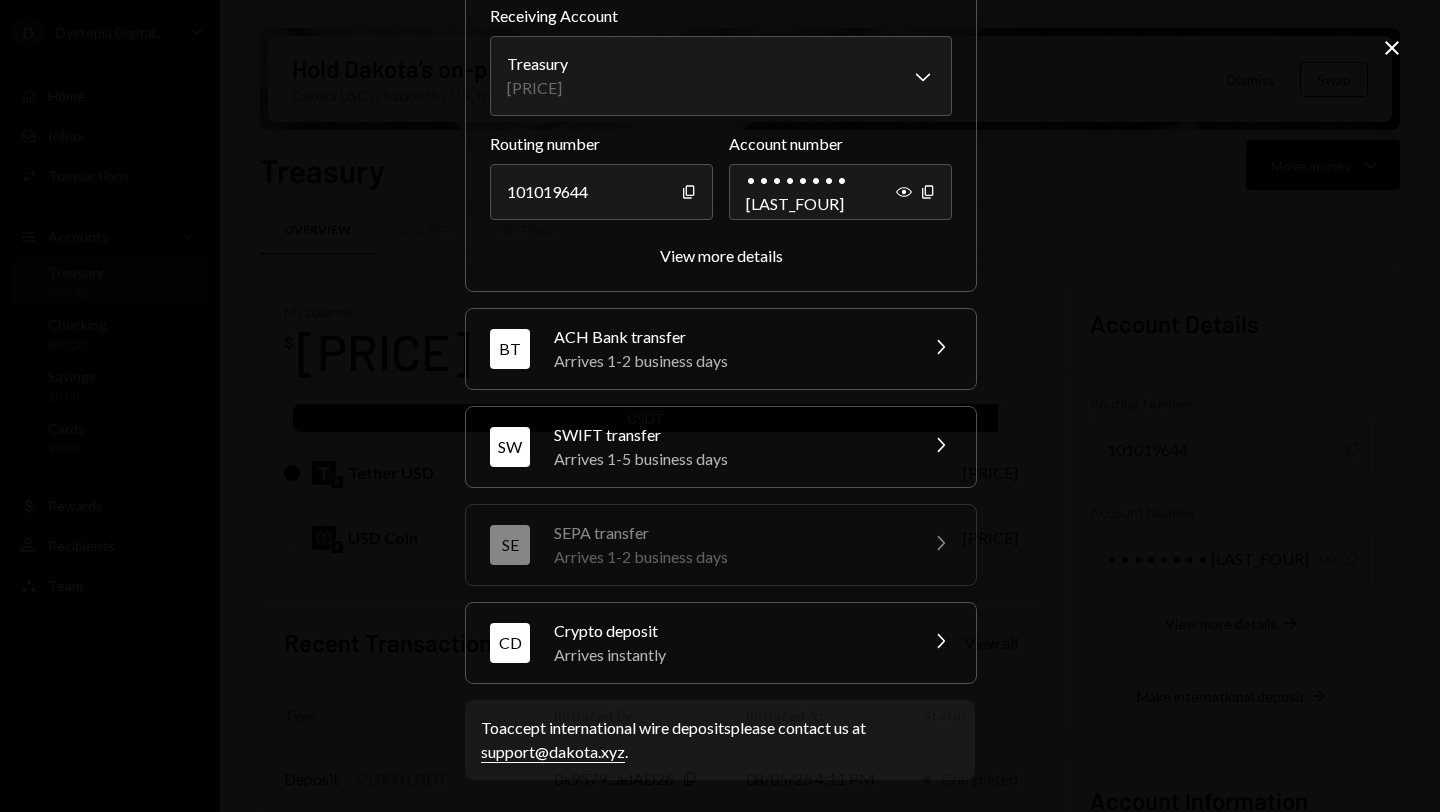 click on "Arrives instantly" at bounding box center (729, 655) 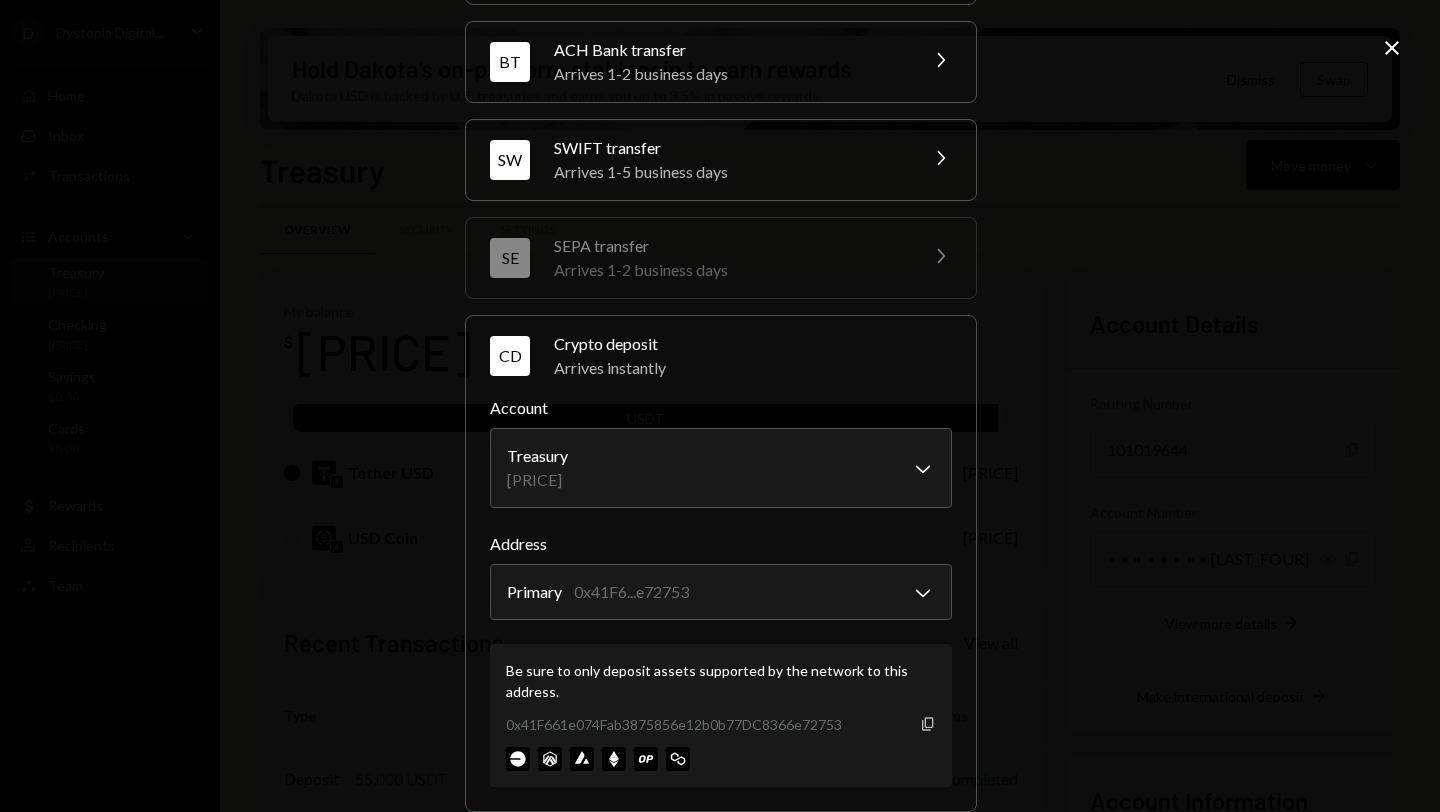 click on "Copy" 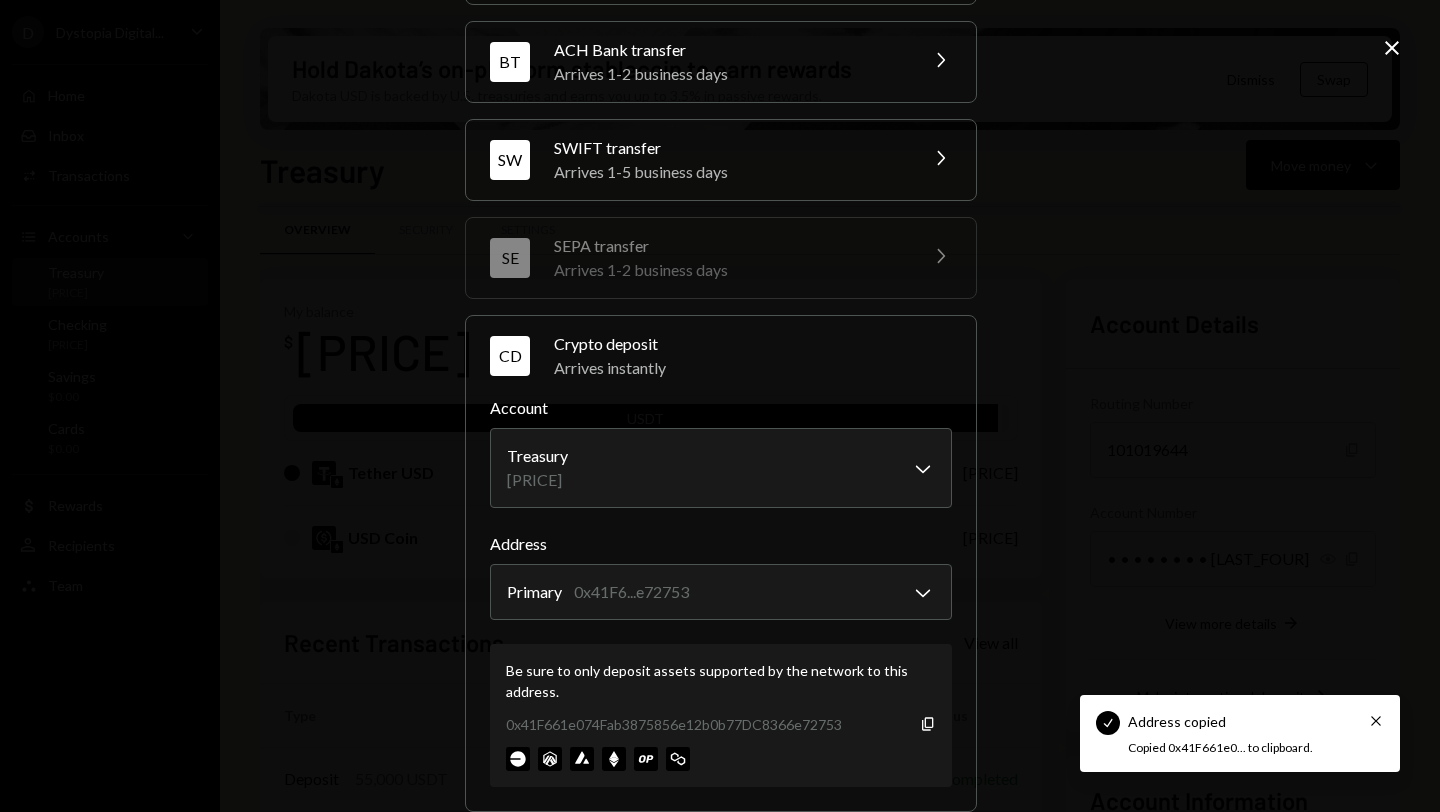 click on "**********" at bounding box center [720, 406] 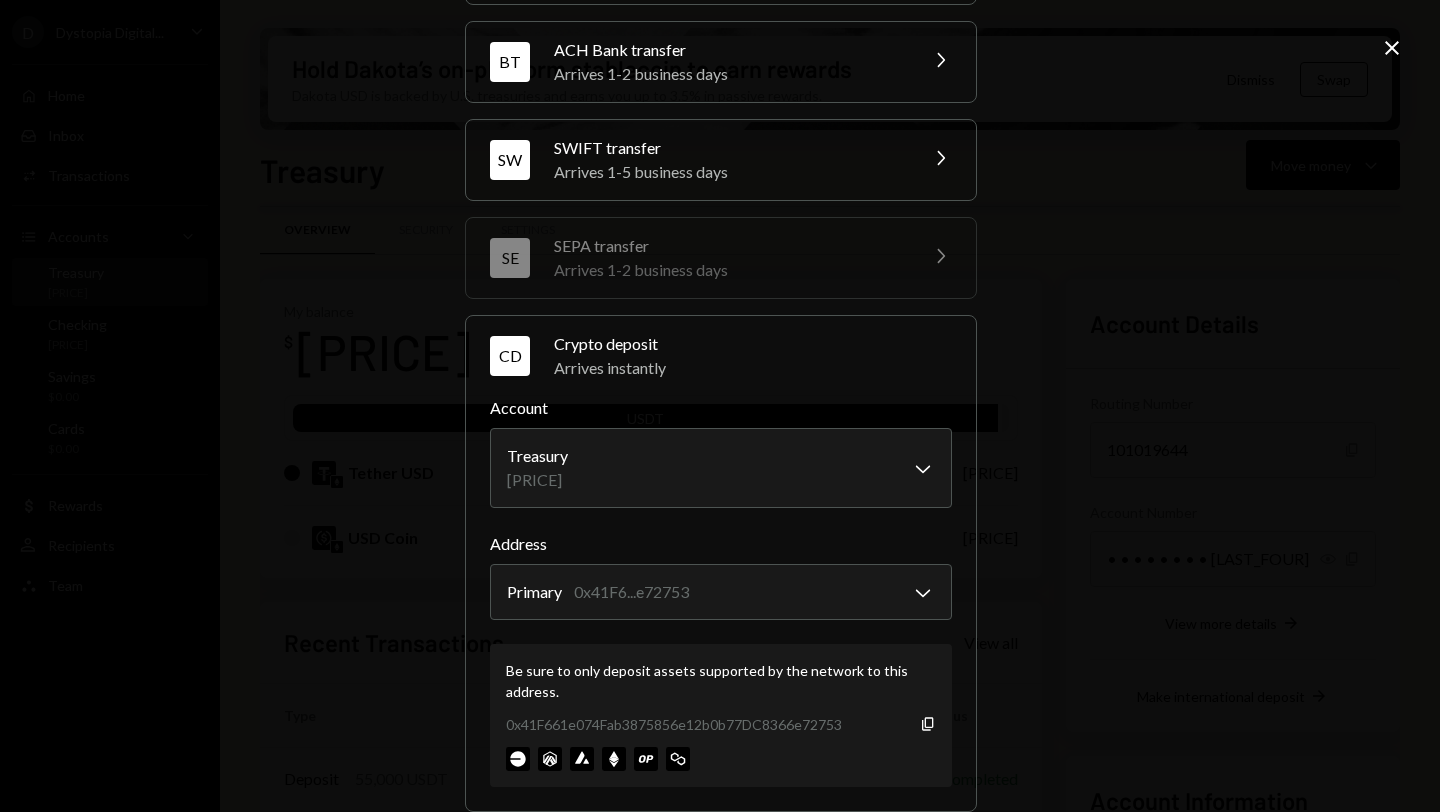 click 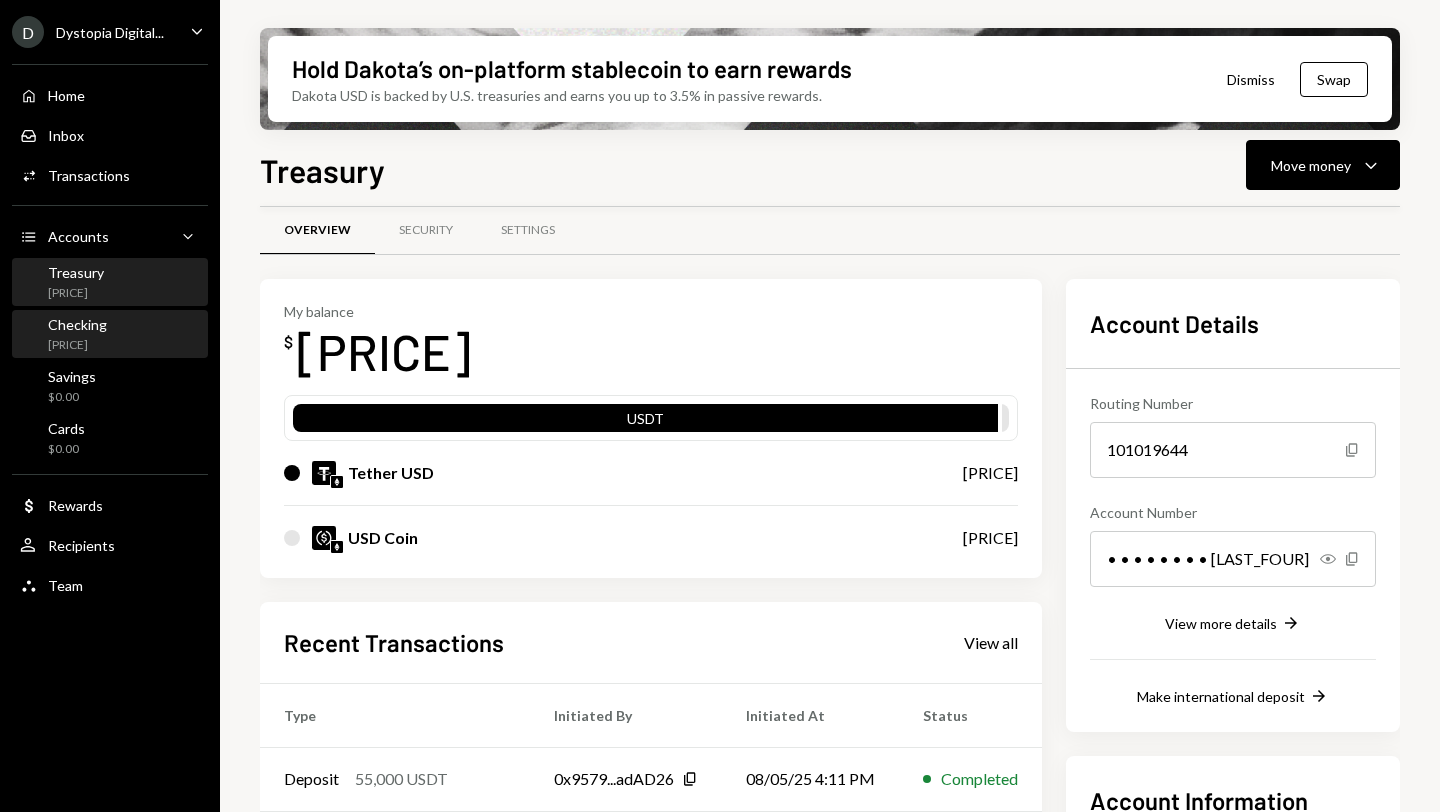 click on "$54,000.19" at bounding box center [77, 345] 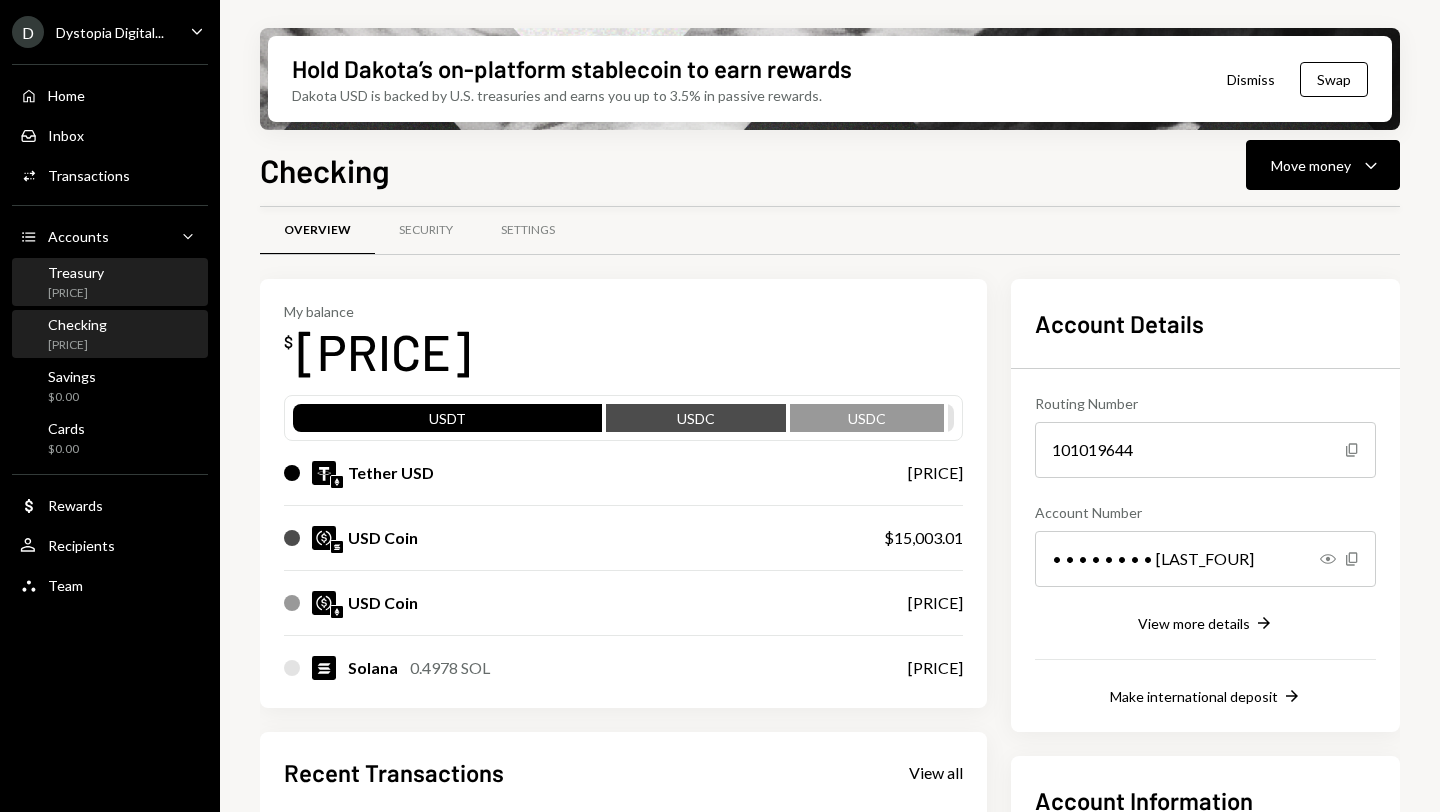 click on "Treasury $138,858.48" at bounding box center [110, 283] 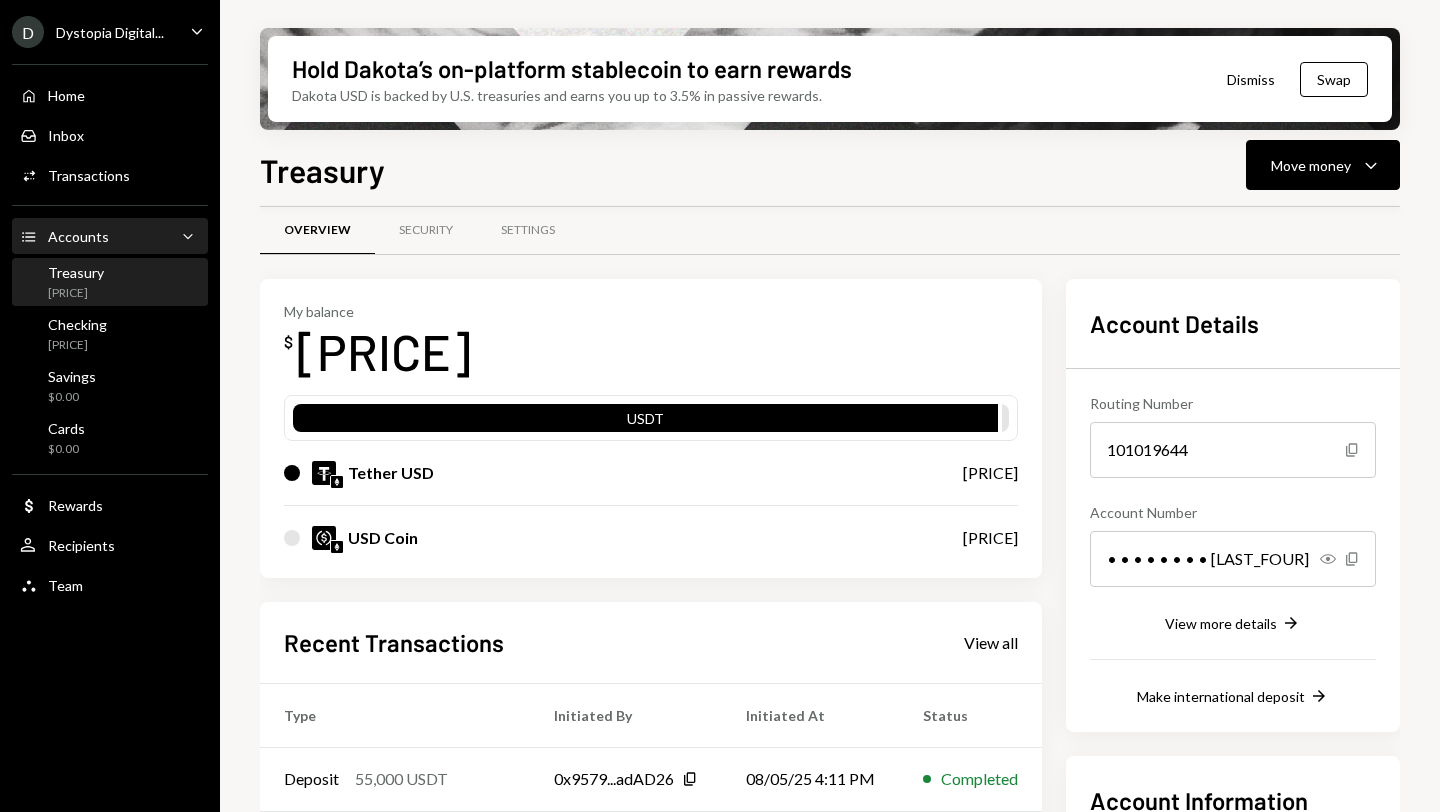 click on "Accounts Accounts Caret Down" at bounding box center (110, 237) 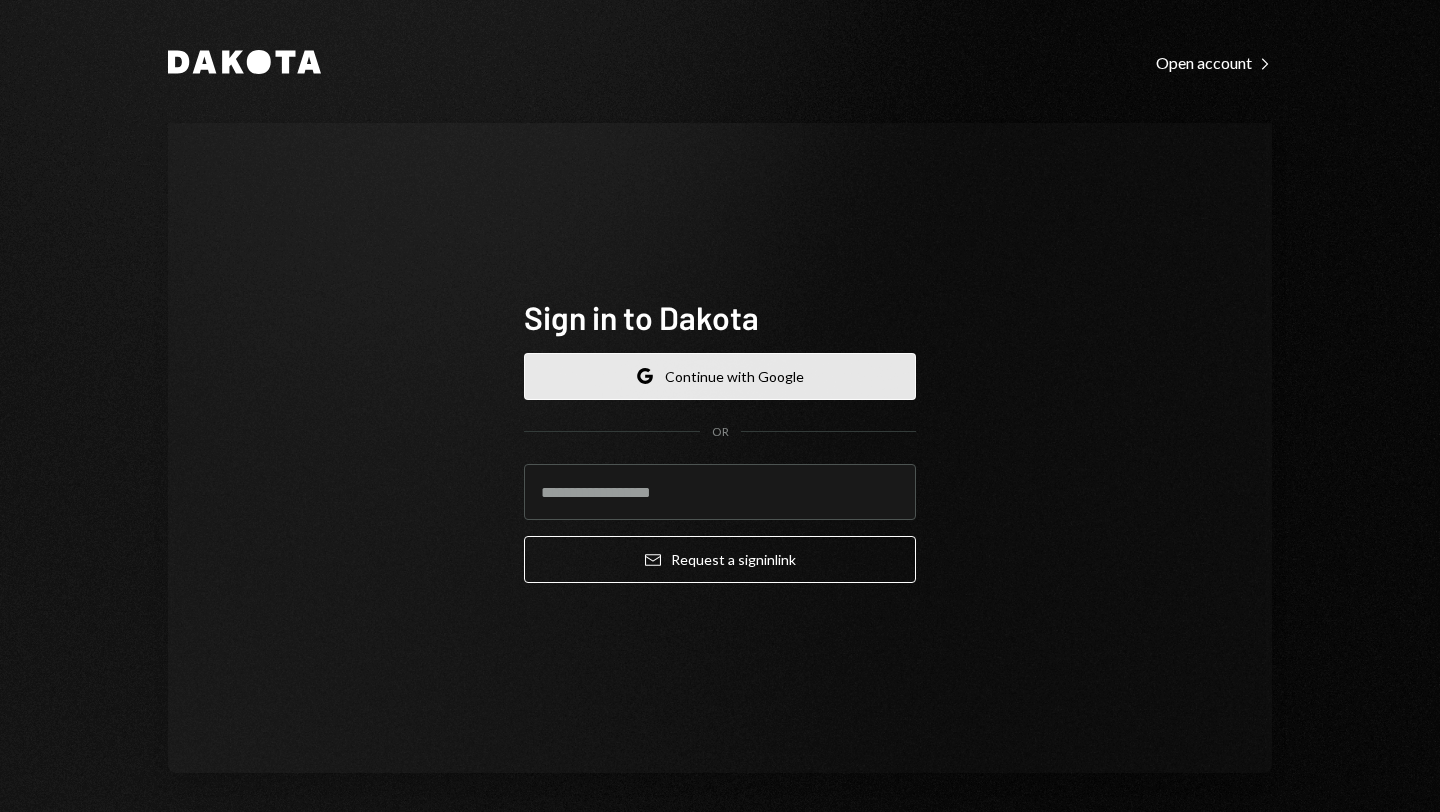 click on "Google  Continue with Google" at bounding box center (720, 376) 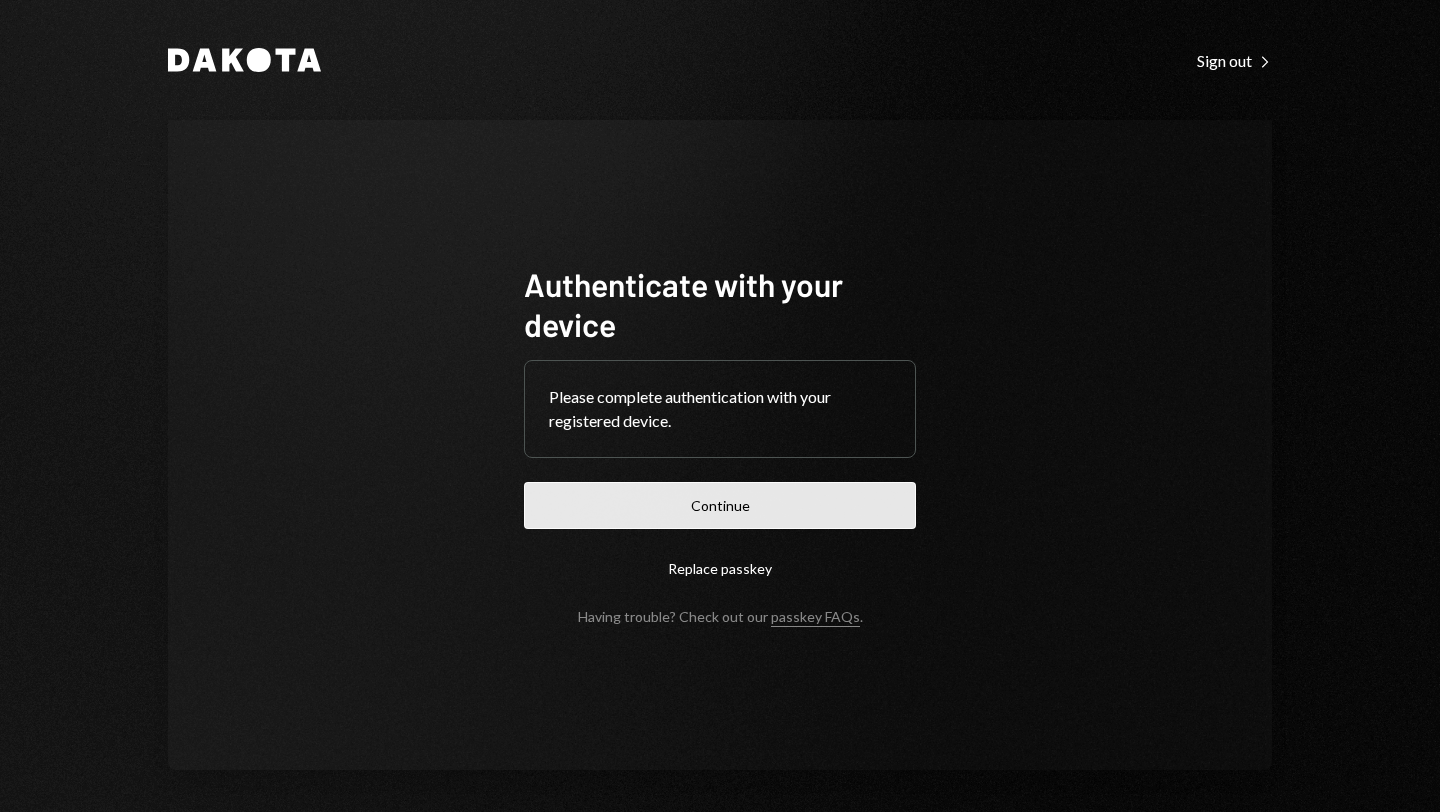 scroll, scrollTop: 0, scrollLeft: 0, axis: both 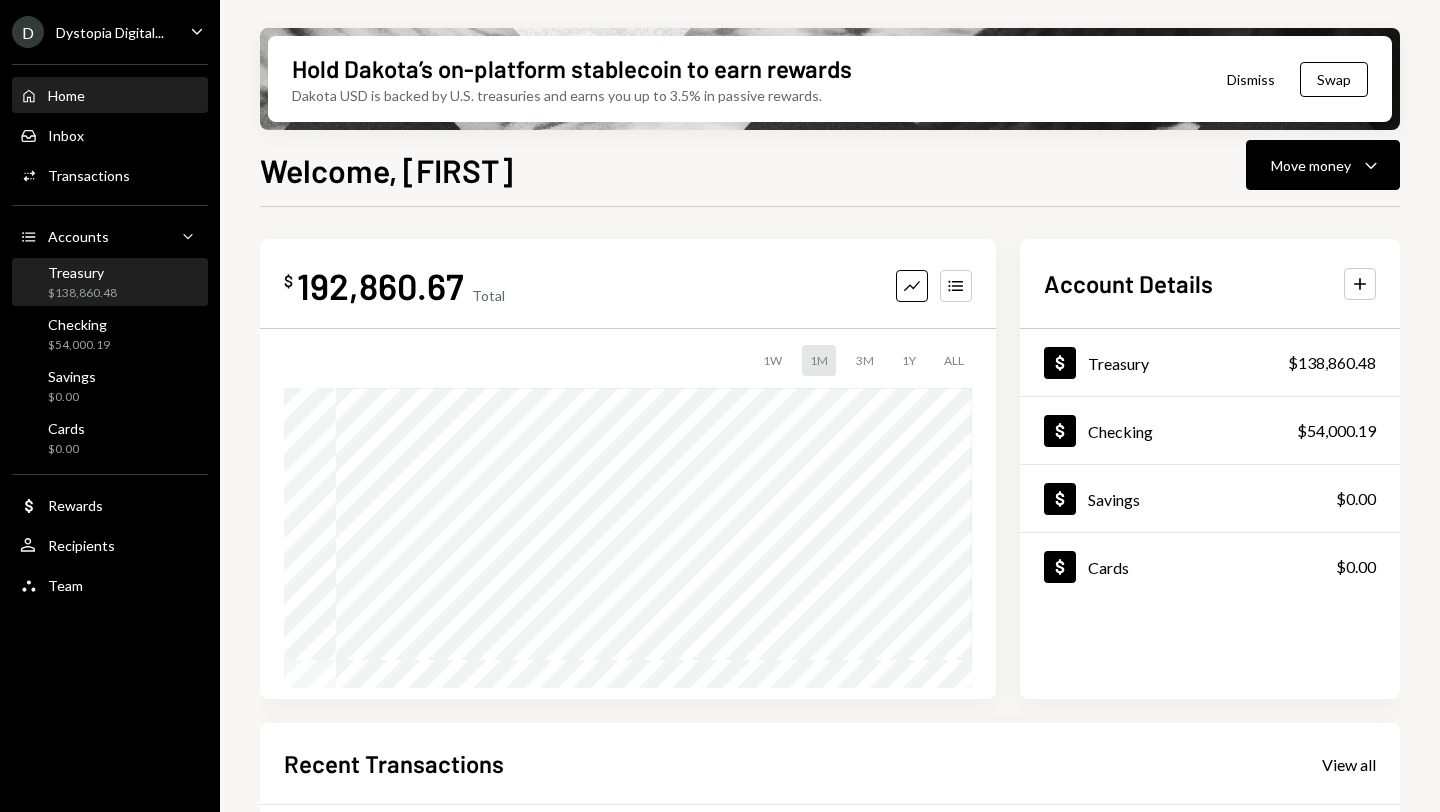 click on "$138,860.48" at bounding box center [82, 293] 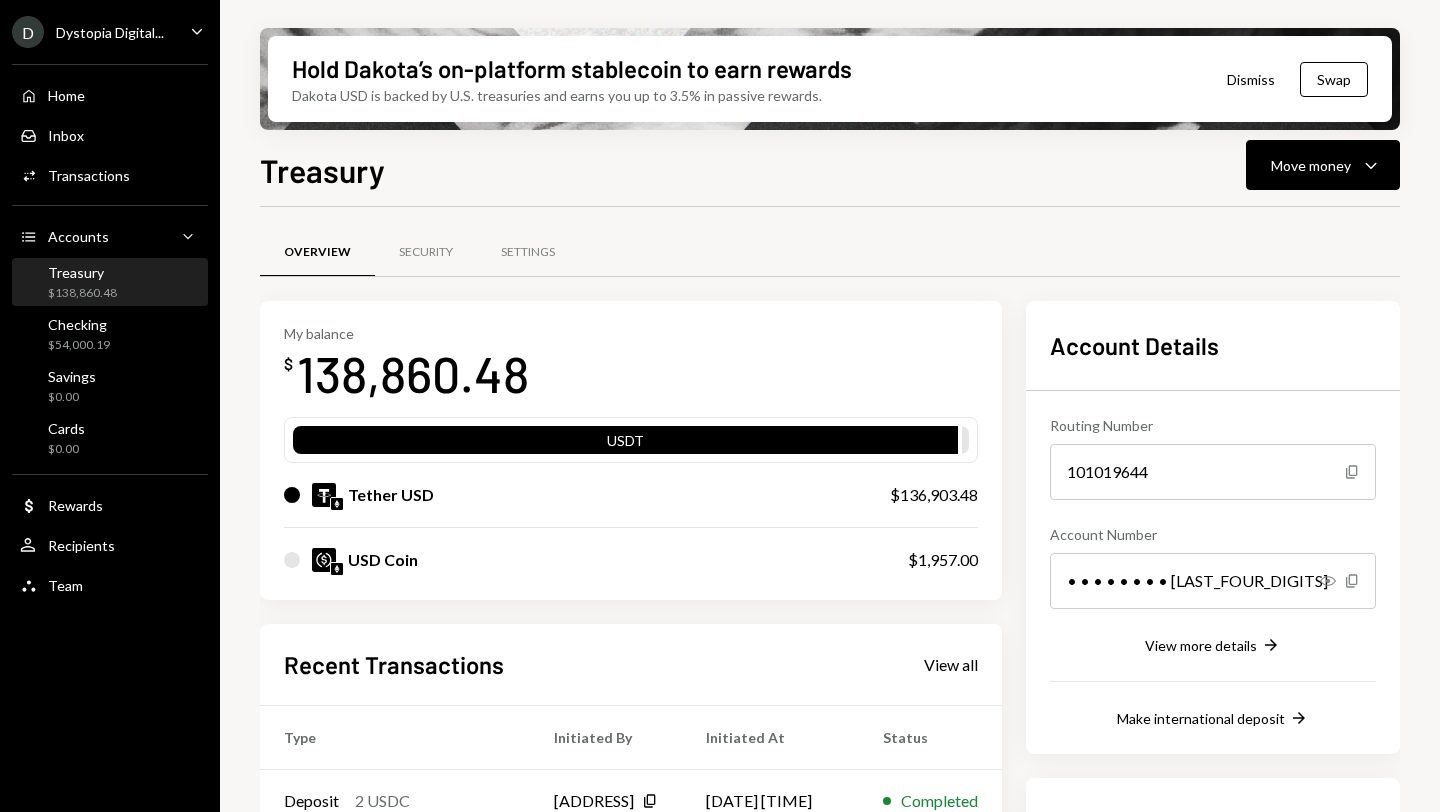 scroll, scrollTop: 272, scrollLeft: 0, axis: vertical 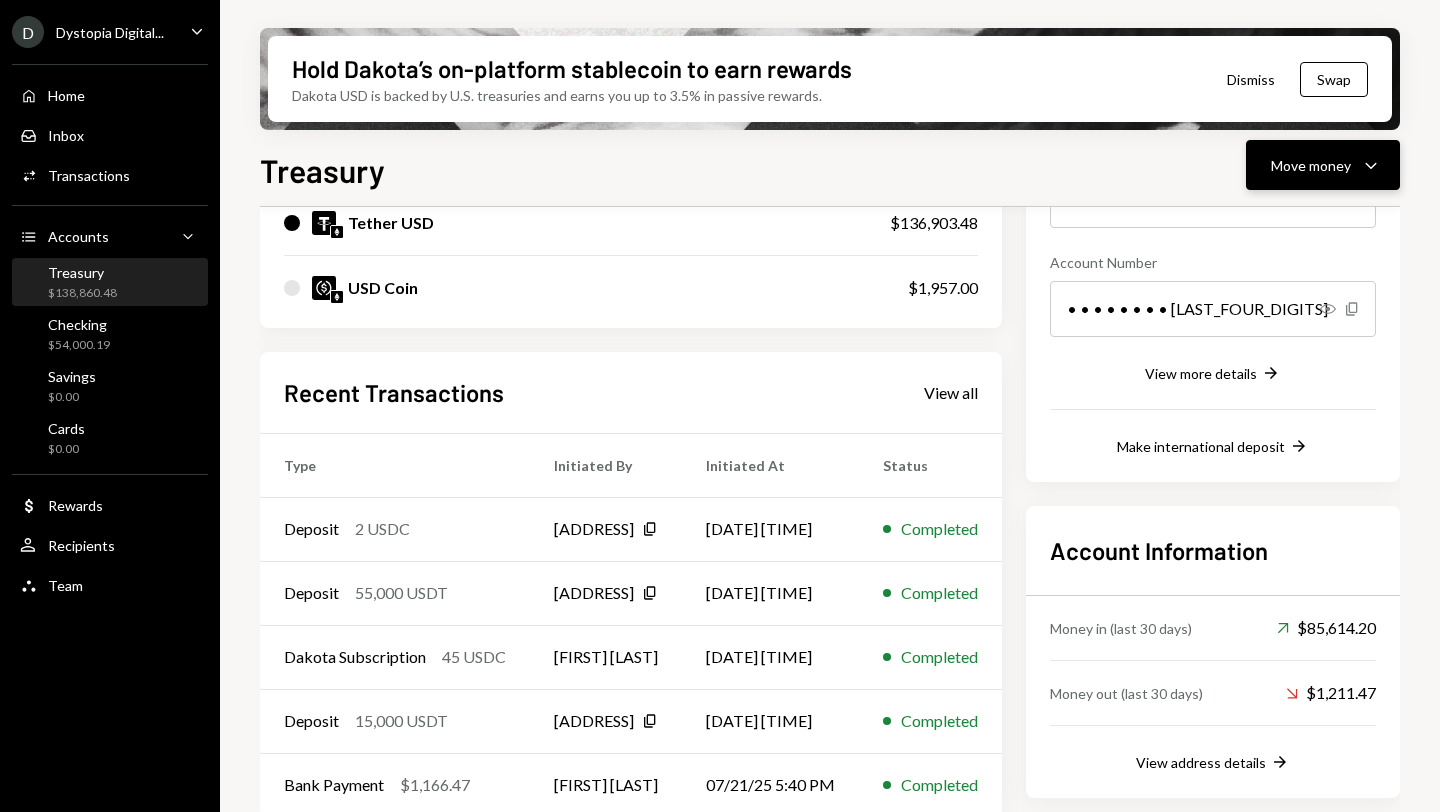 click on "Move money Caret Down" at bounding box center [1323, 165] 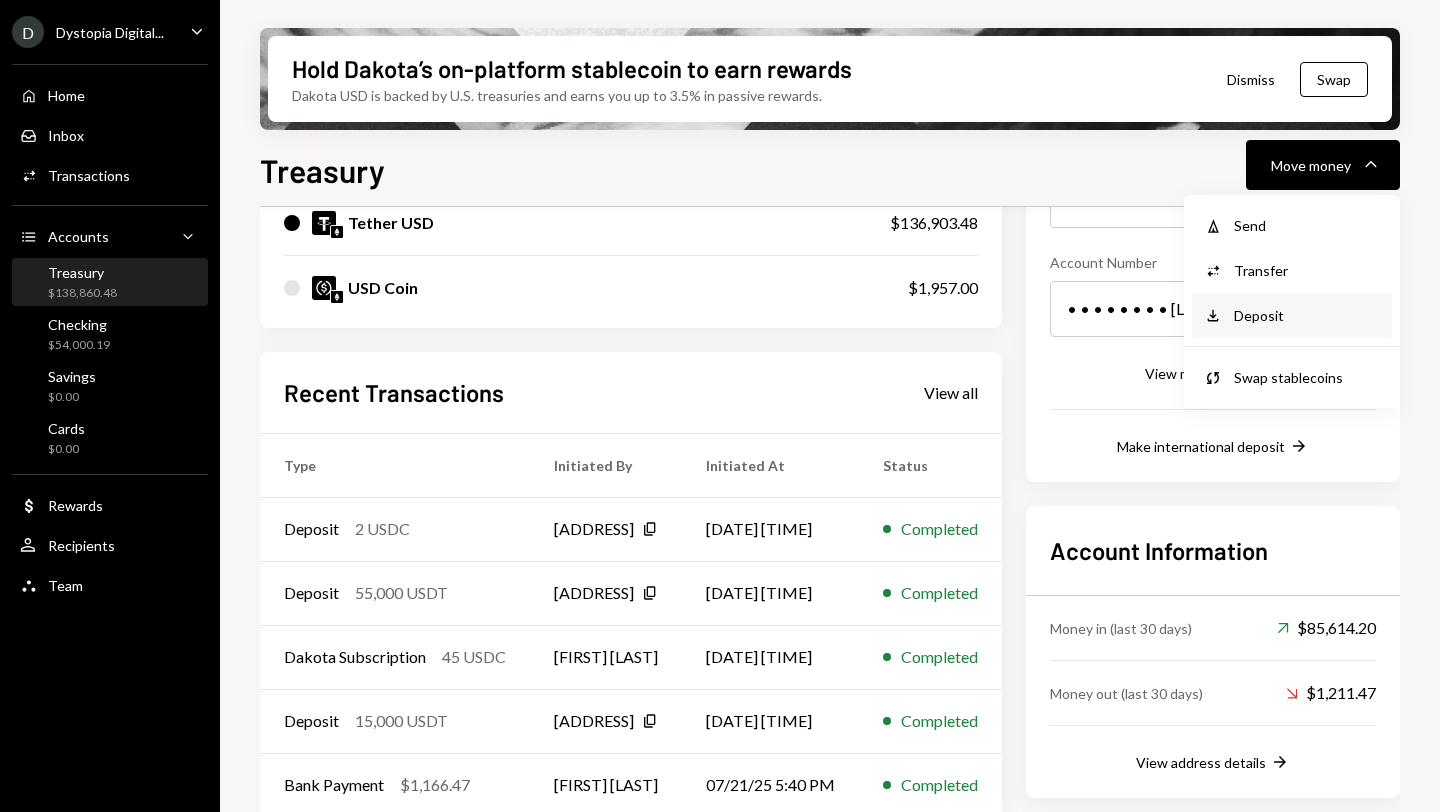 click on "Deposit" at bounding box center (1307, 315) 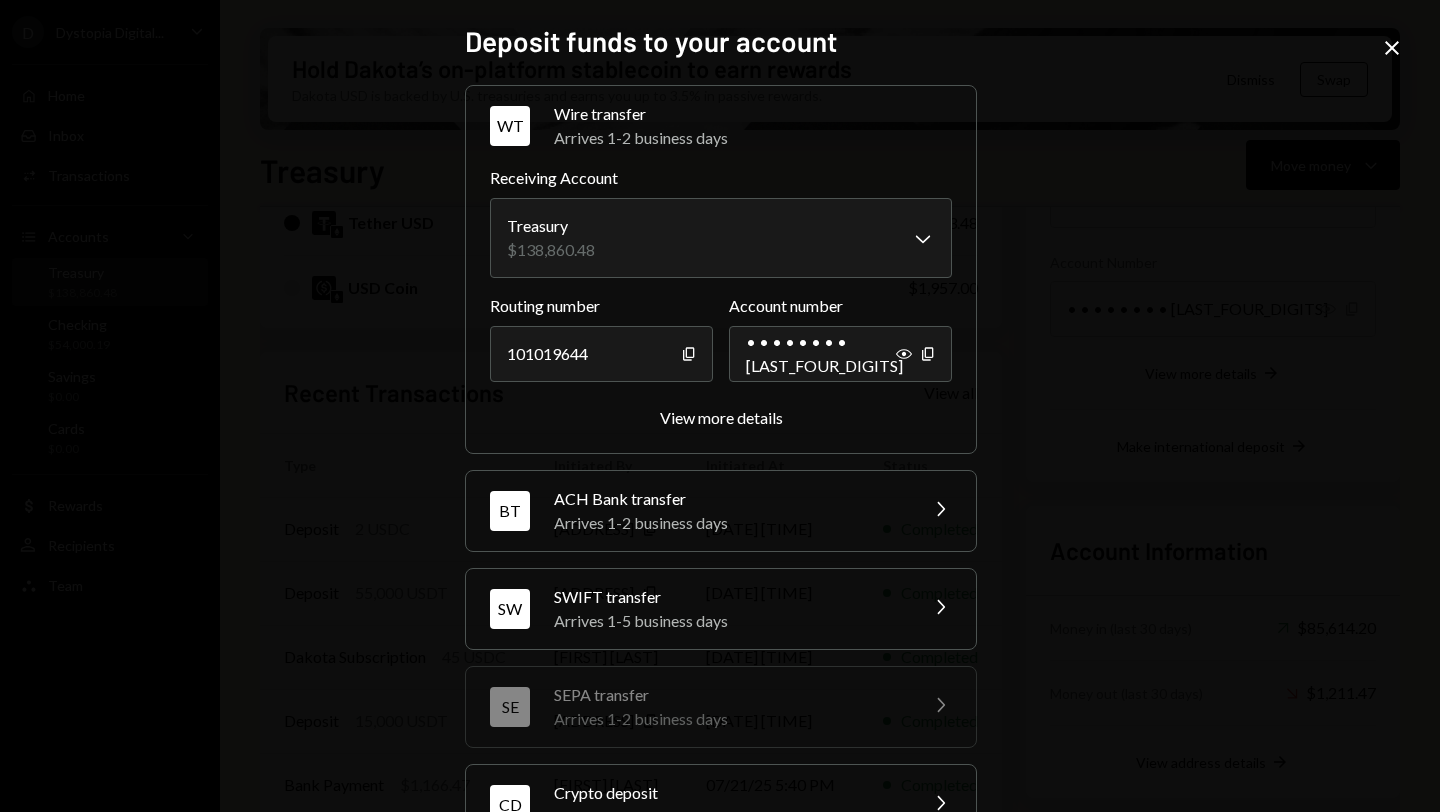 scroll, scrollTop: 162, scrollLeft: 0, axis: vertical 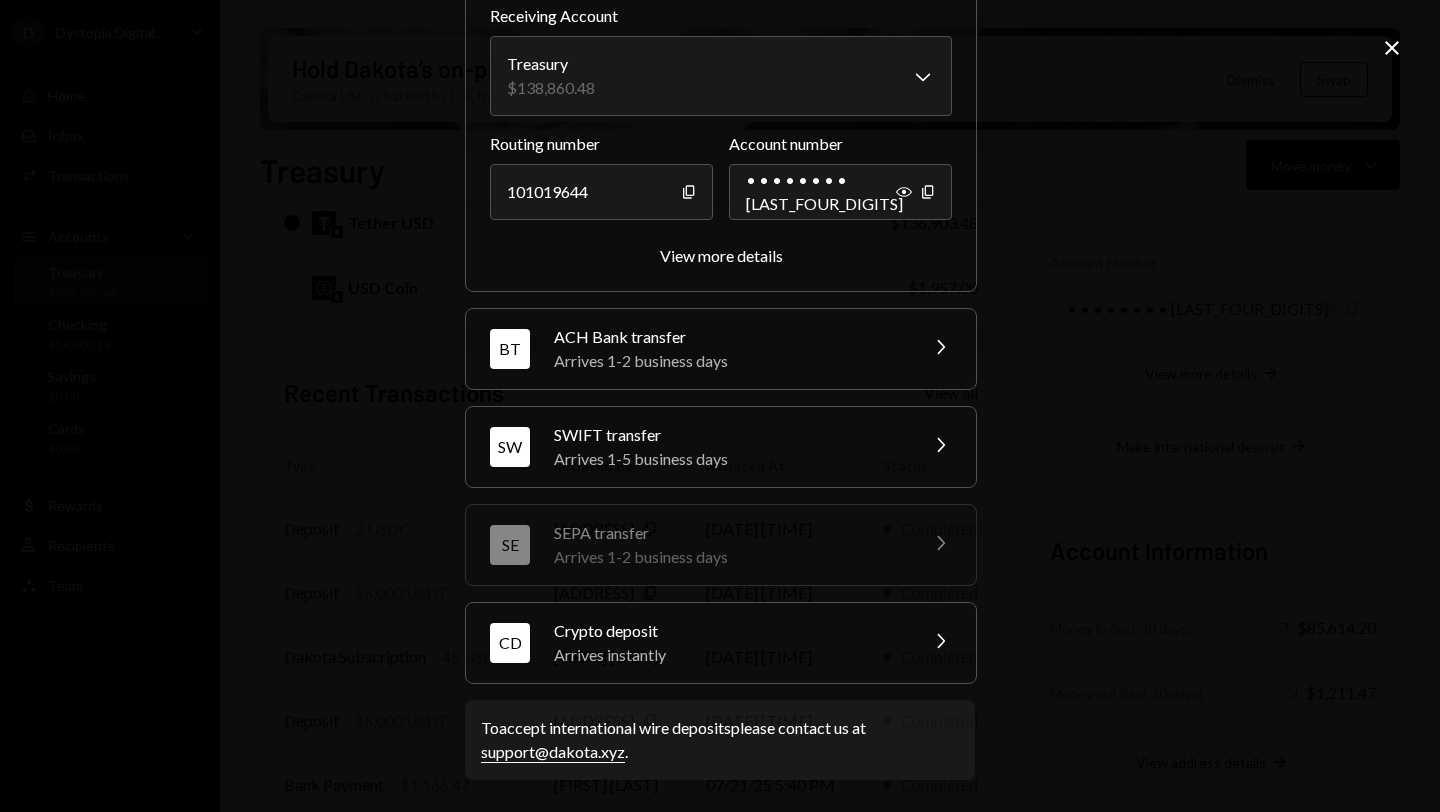 click on "Arrives instantly" at bounding box center [729, 655] 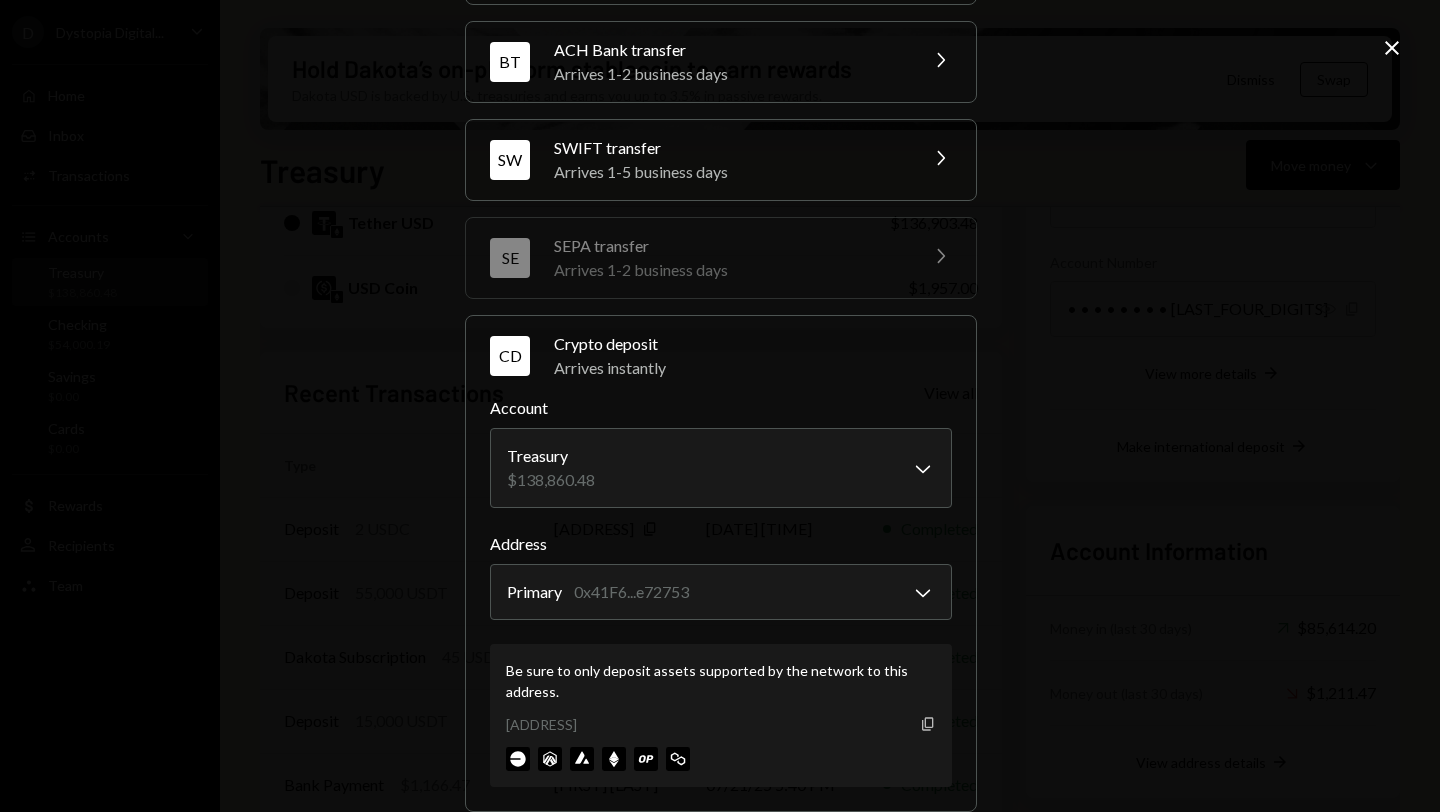 click on "Copy" 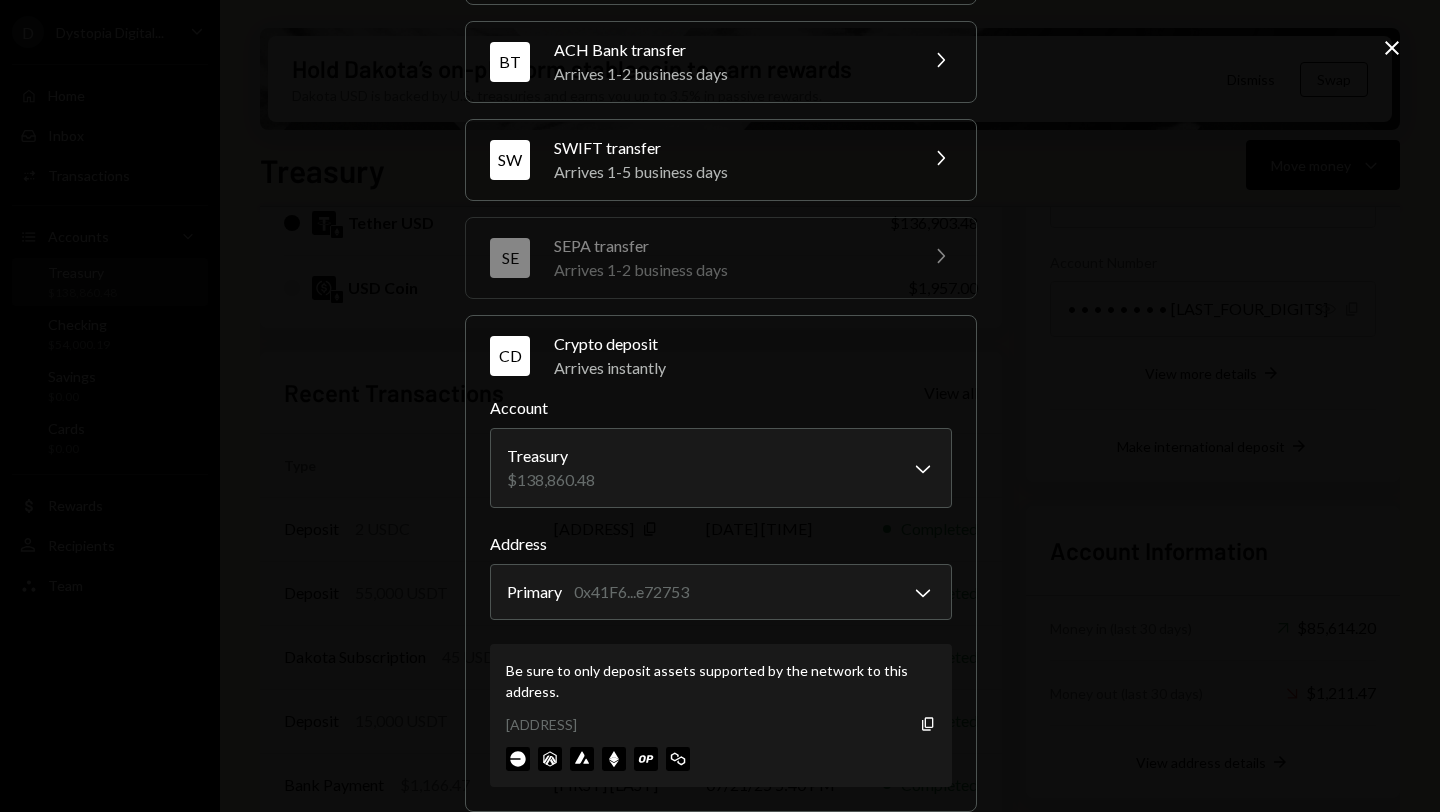 scroll, scrollTop: 0, scrollLeft: 0, axis: both 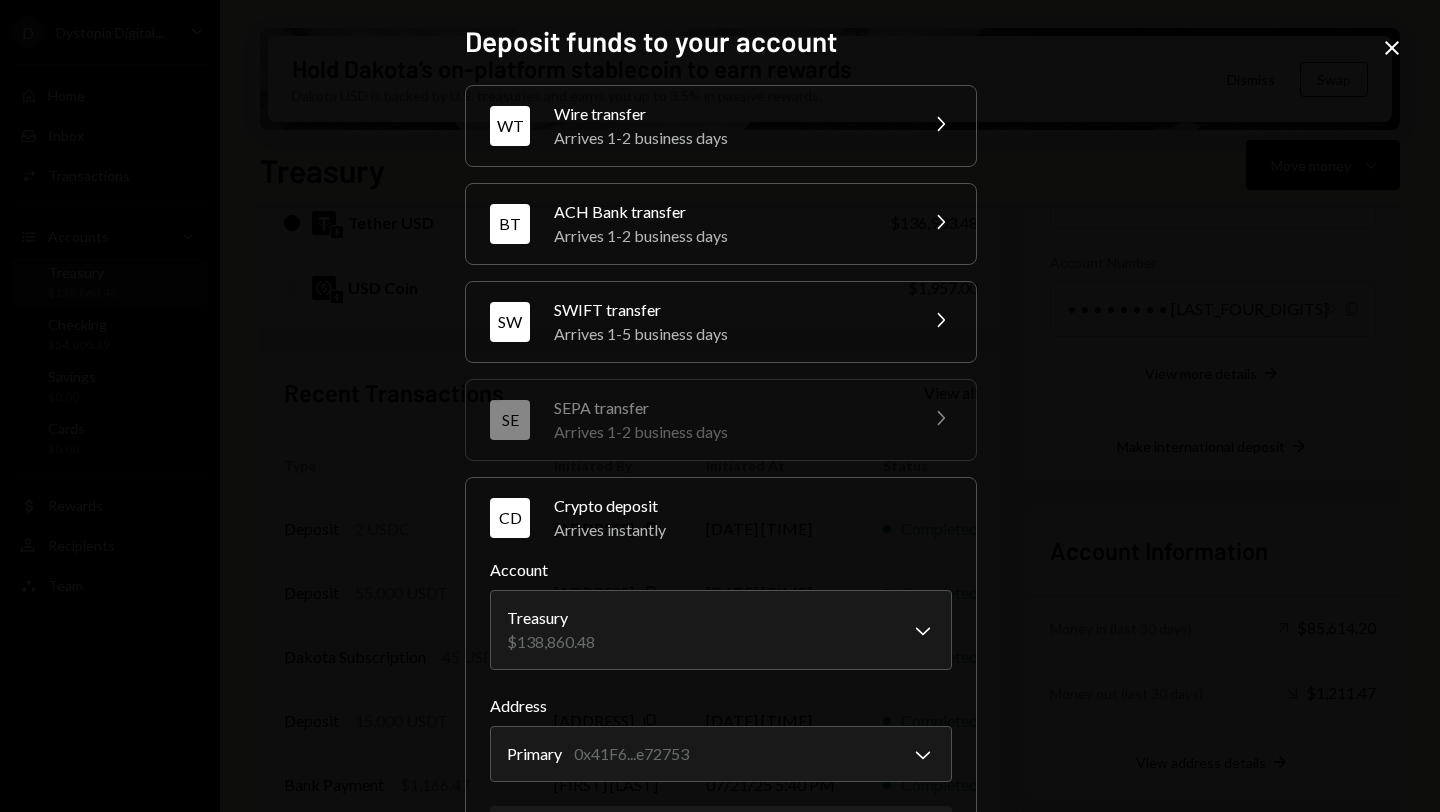 click on "Close" 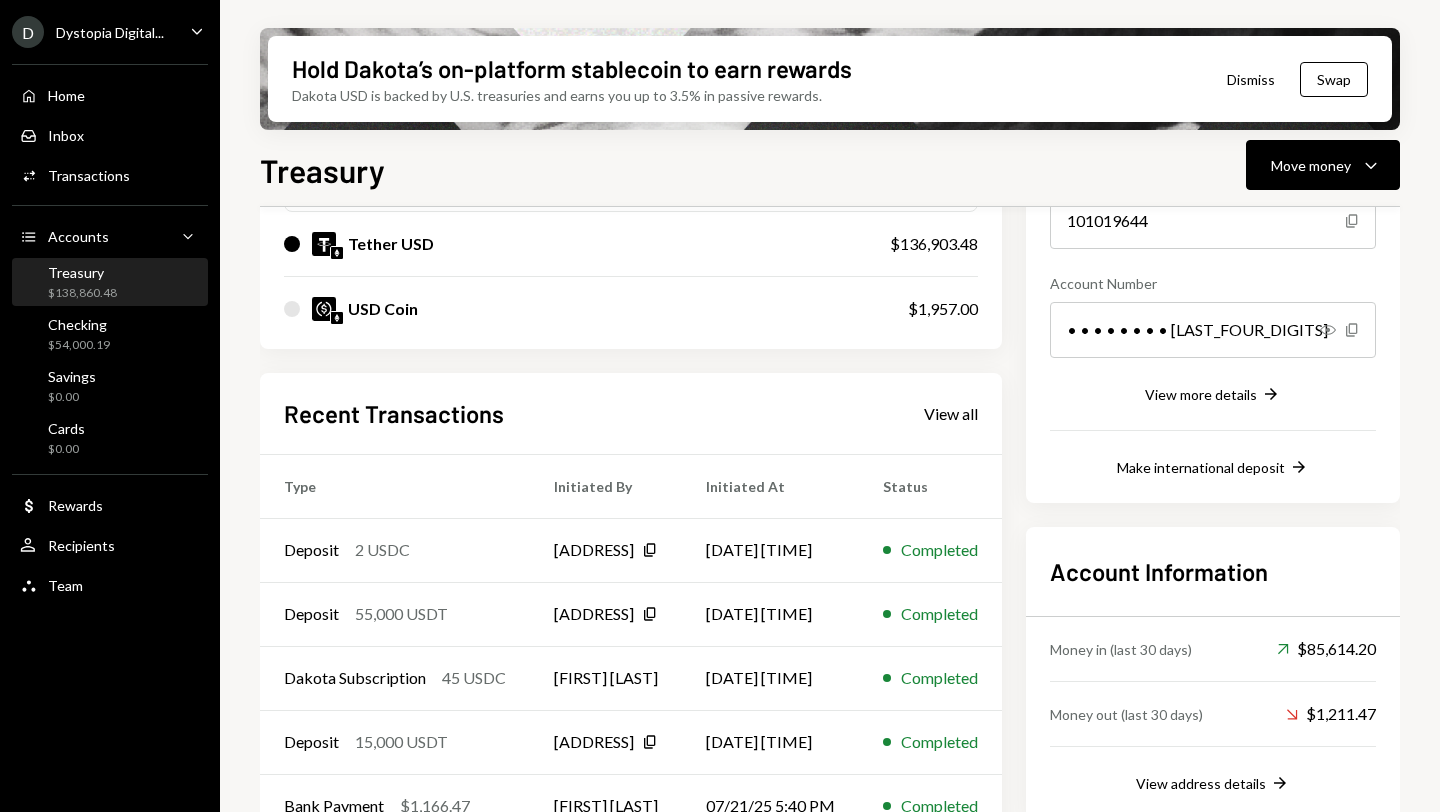 scroll, scrollTop: 294, scrollLeft: 0, axis: vertical 